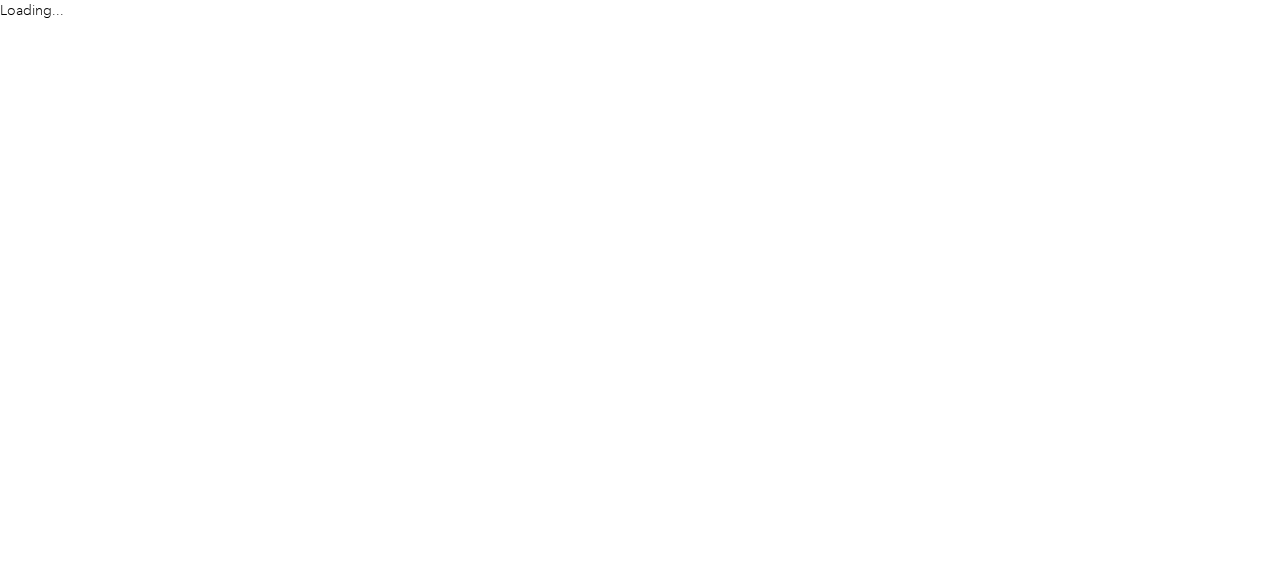 scroll, scrollTop: 0, scrollLeft: 0, axis: both 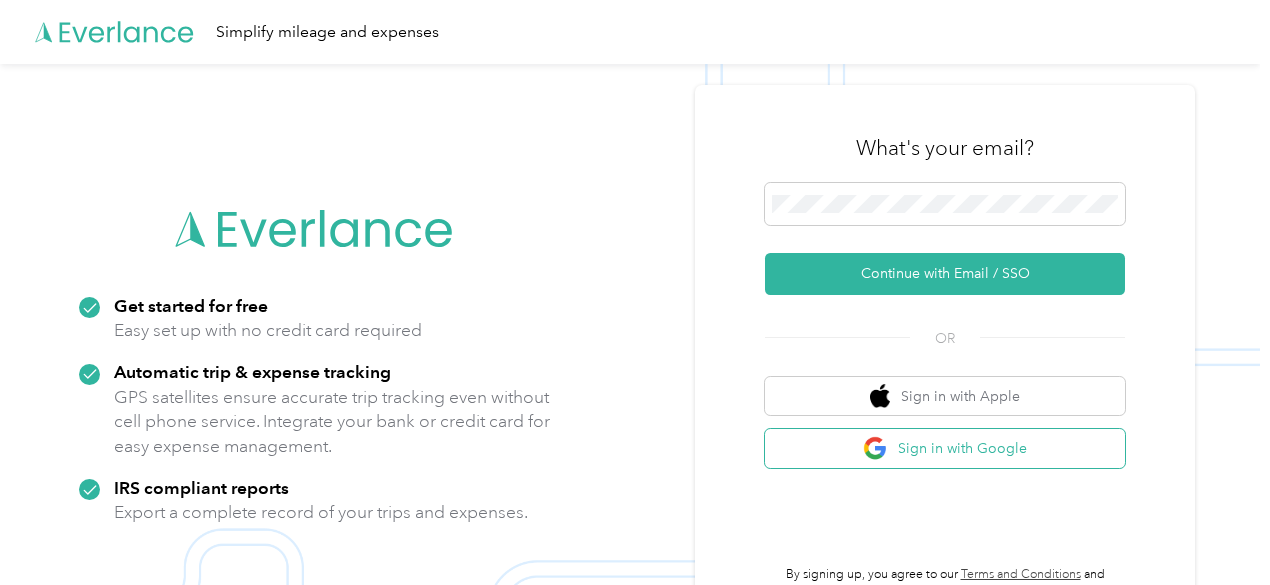 click on "Sign in with Google" at bounding box center [945, 448] 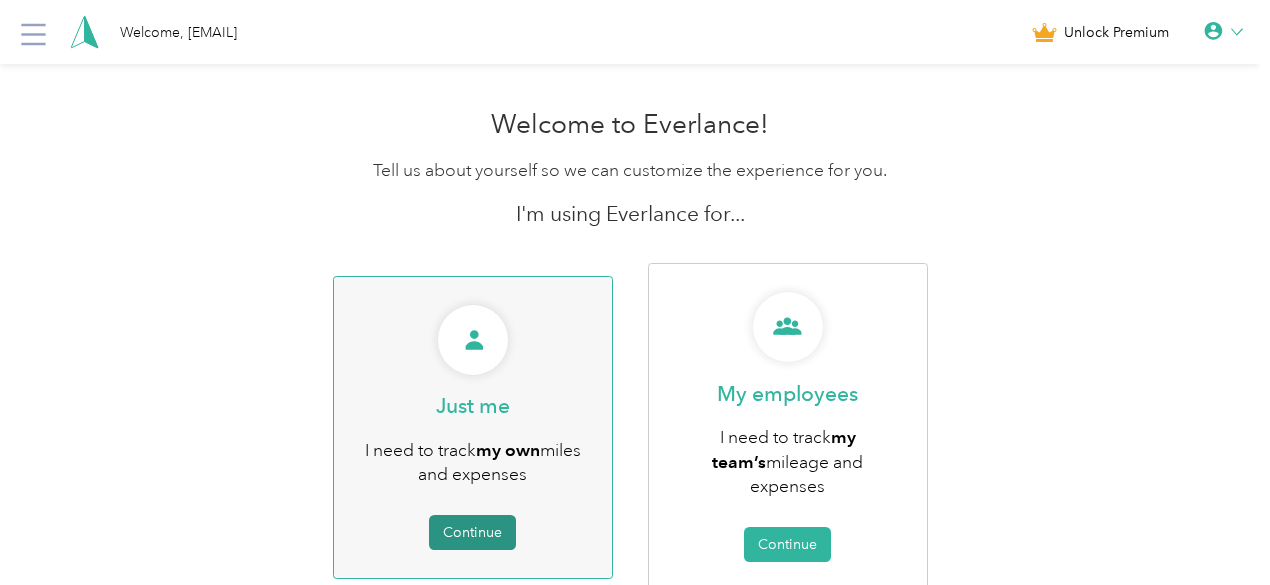 click on "Continue" at bounding box center (472, 532) 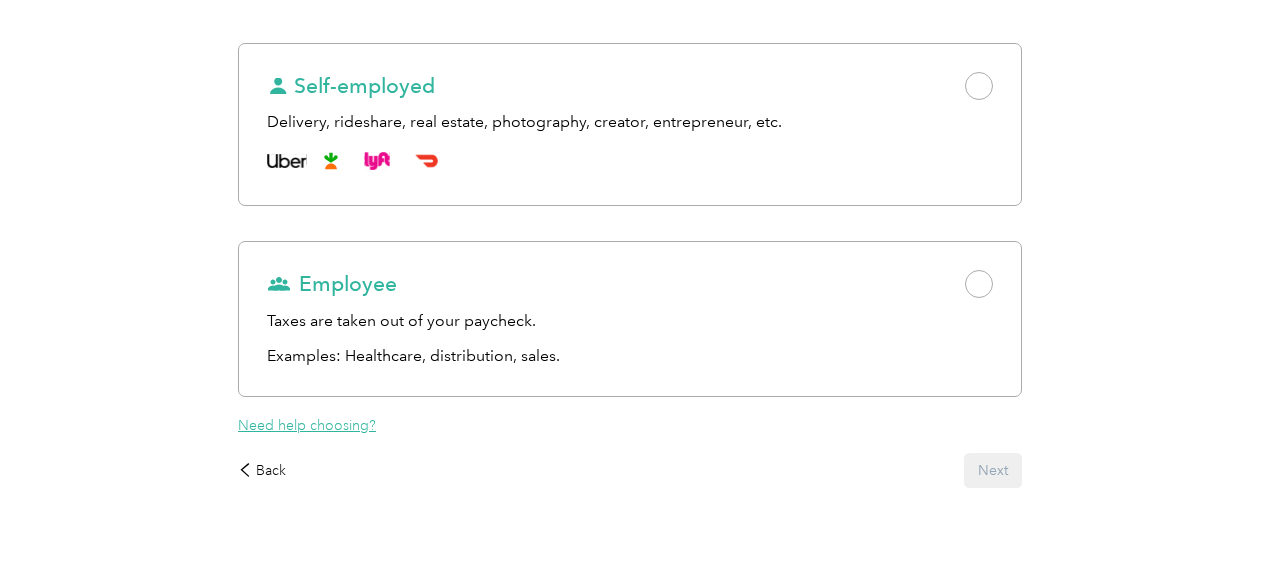 scroll, scrollTop: 200, scrollLeft: 0, axis: vertical 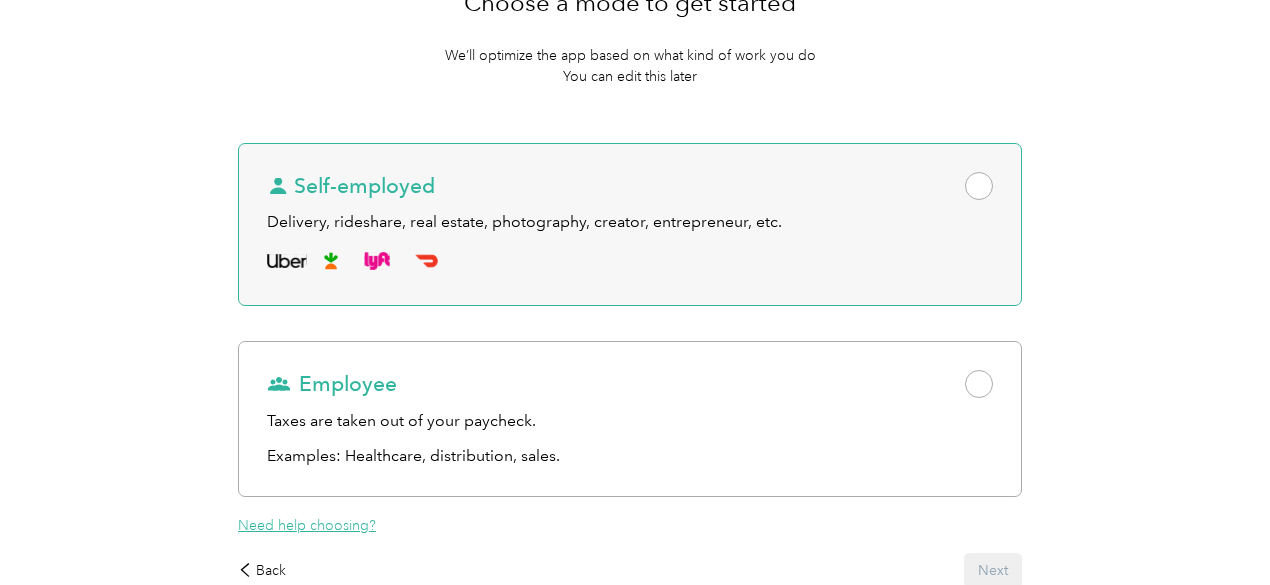 click on "Delivery, rideshare, real estate, photography, creator, entrepreneur, etc." at bounding box center (630, 222) 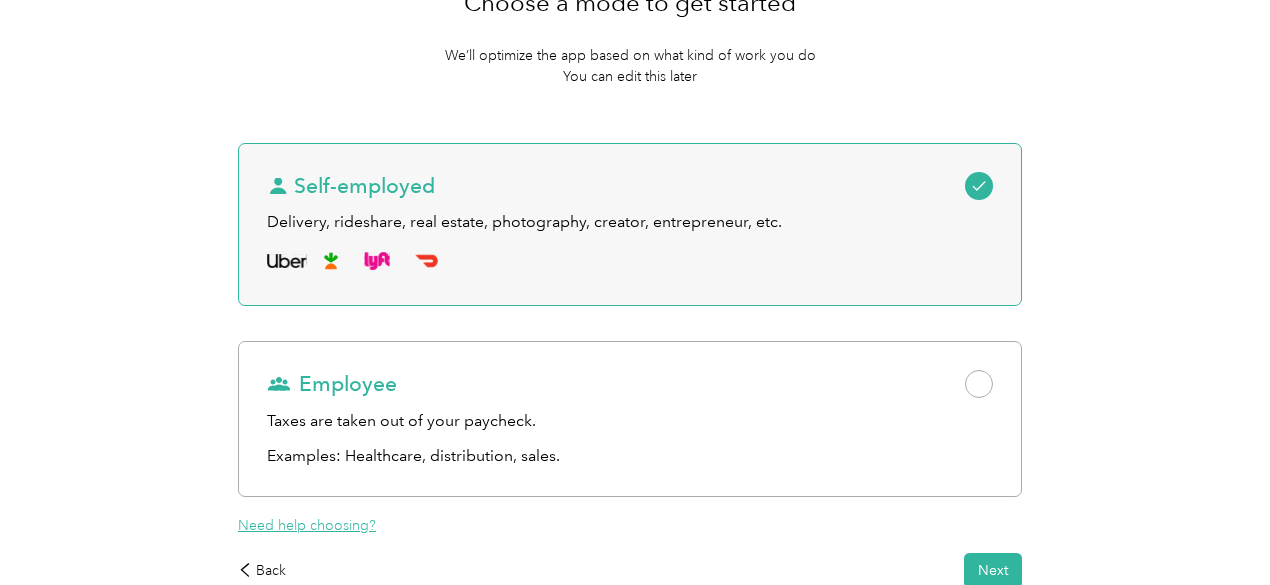 scroll, scrollTop: 352, scrollLeft: 0, axis: vertical 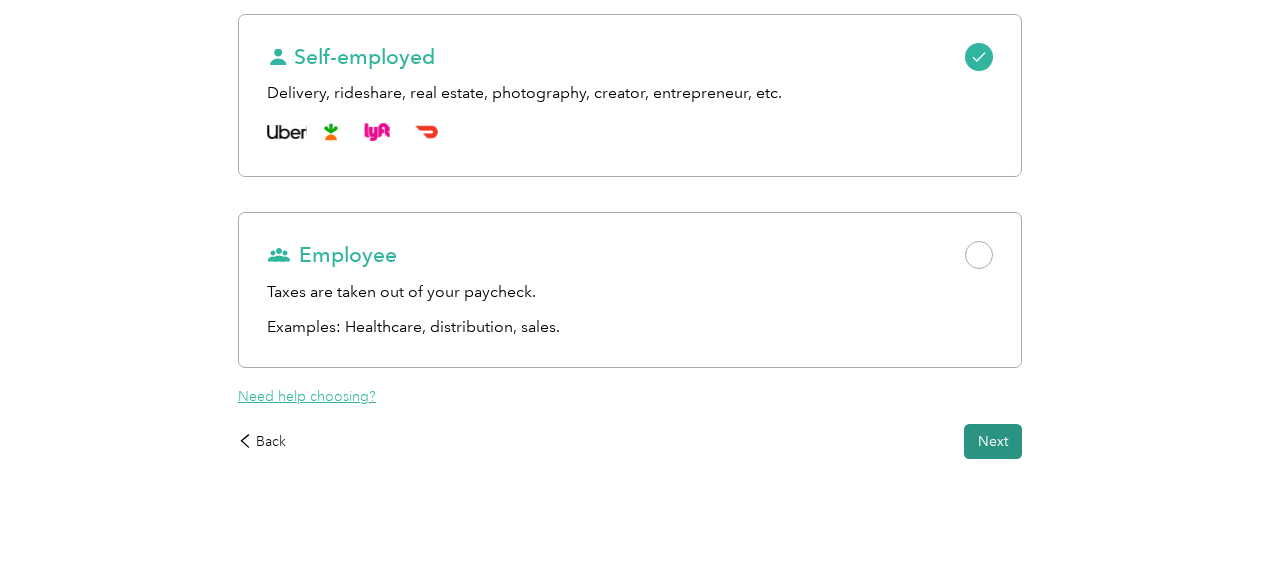 click on "Next" at bounding box center [993, 441] 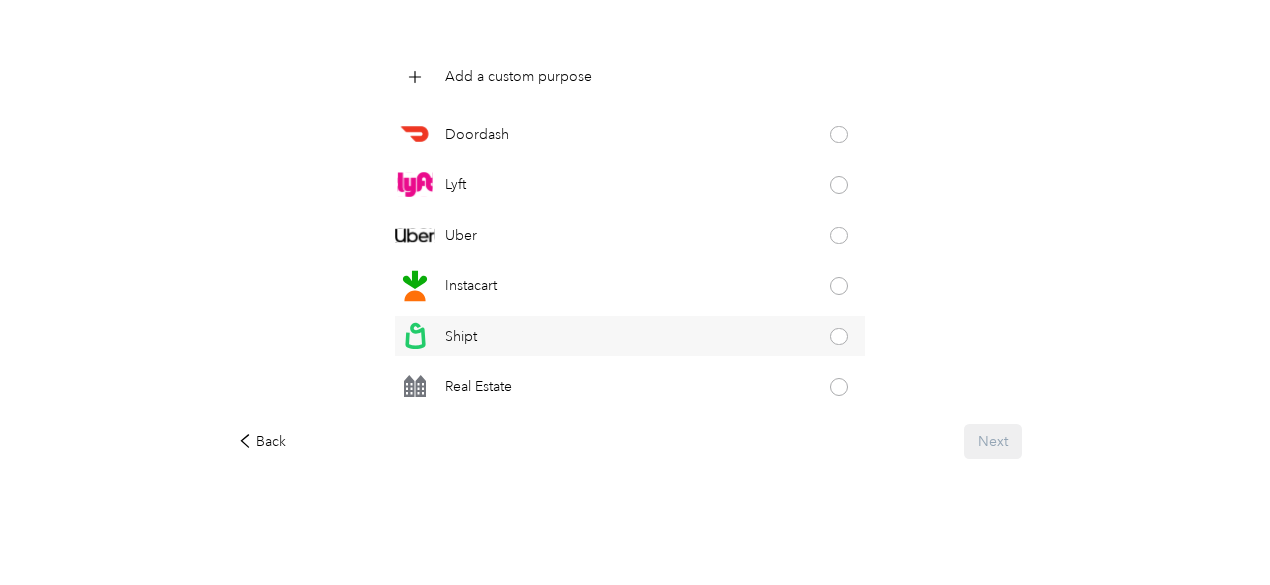 scroll, scrollTop: 165, scrollLeft: 0, axis: vertical 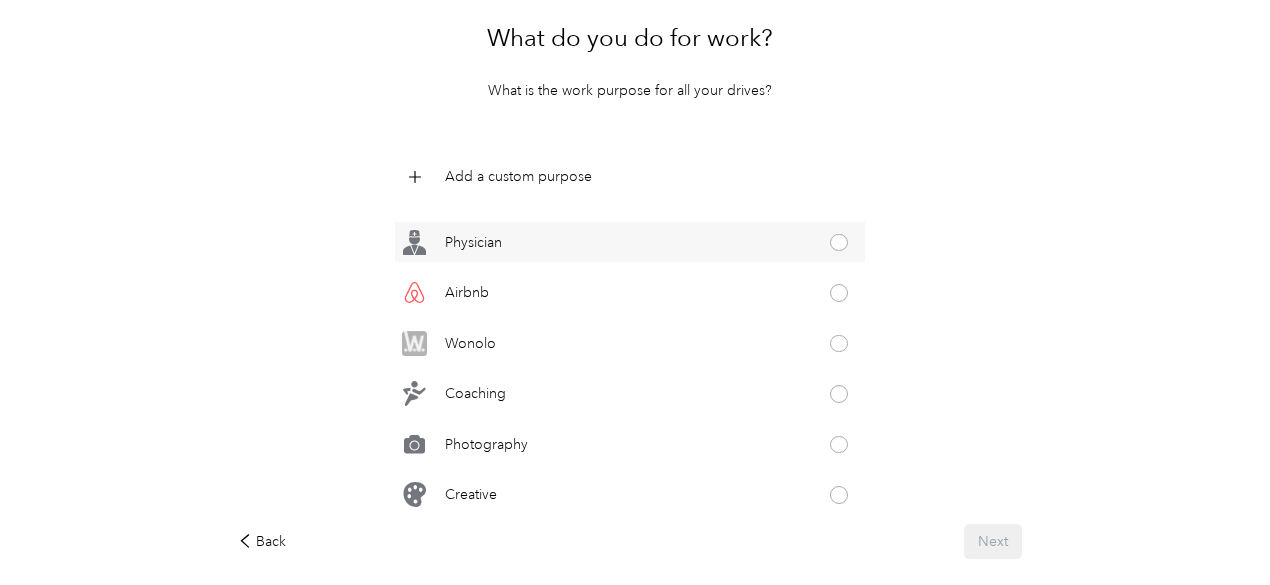 click on "Physician" at bounding box center (630, 242) 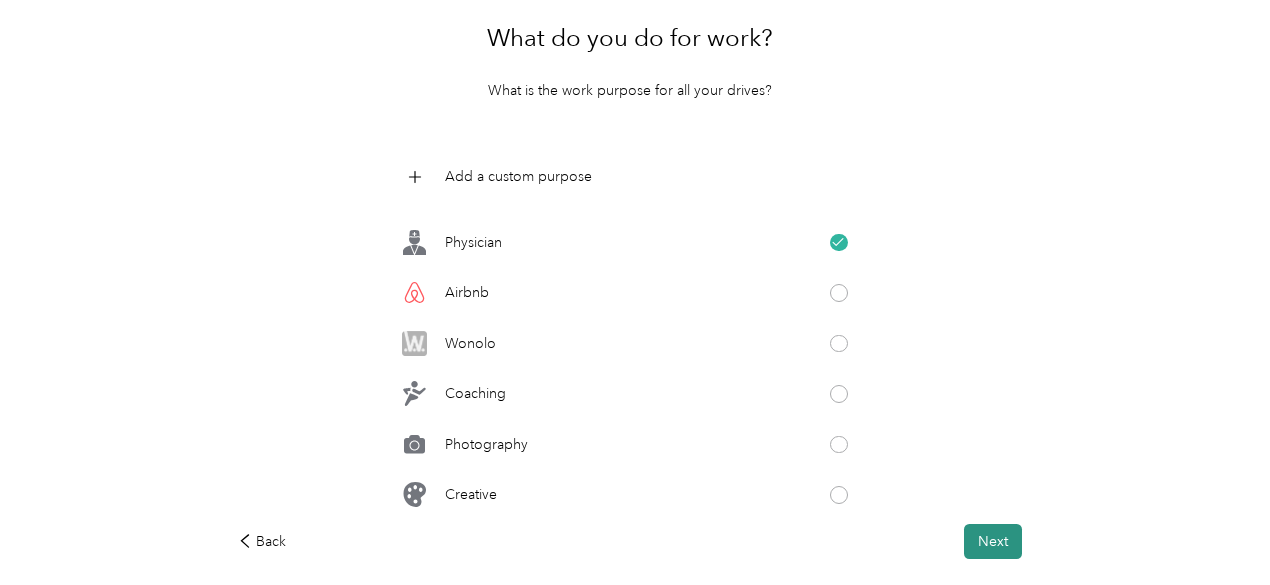 click on "Next" at bounding box center [993, 541] 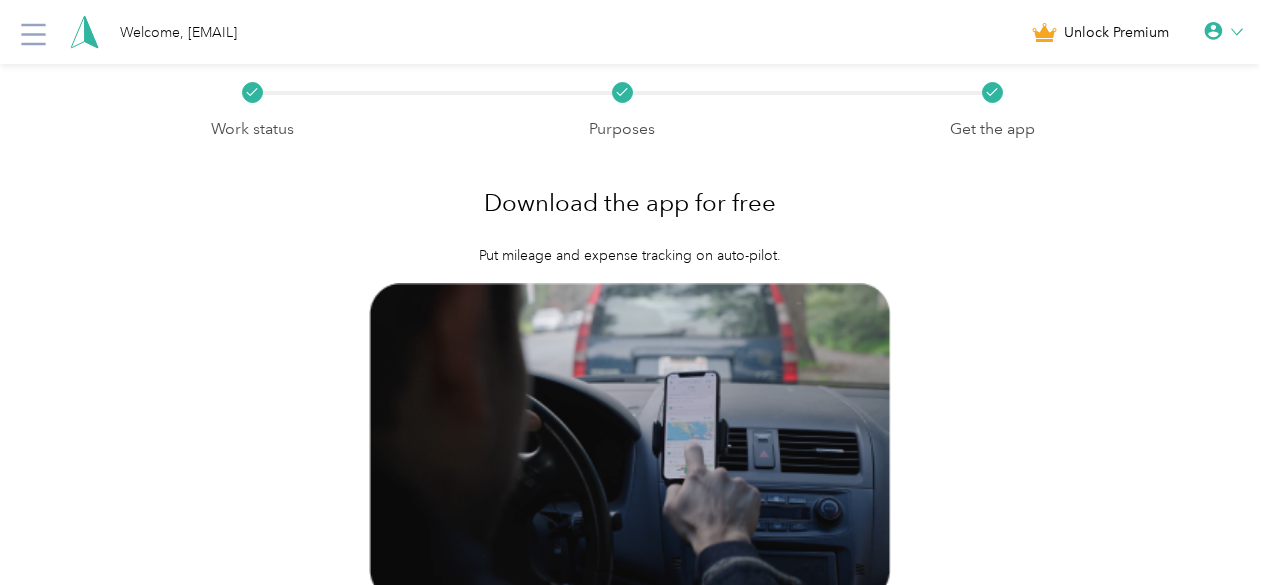 scroll, scrollTop: 100, scrollLeft: 0, axis: vertical 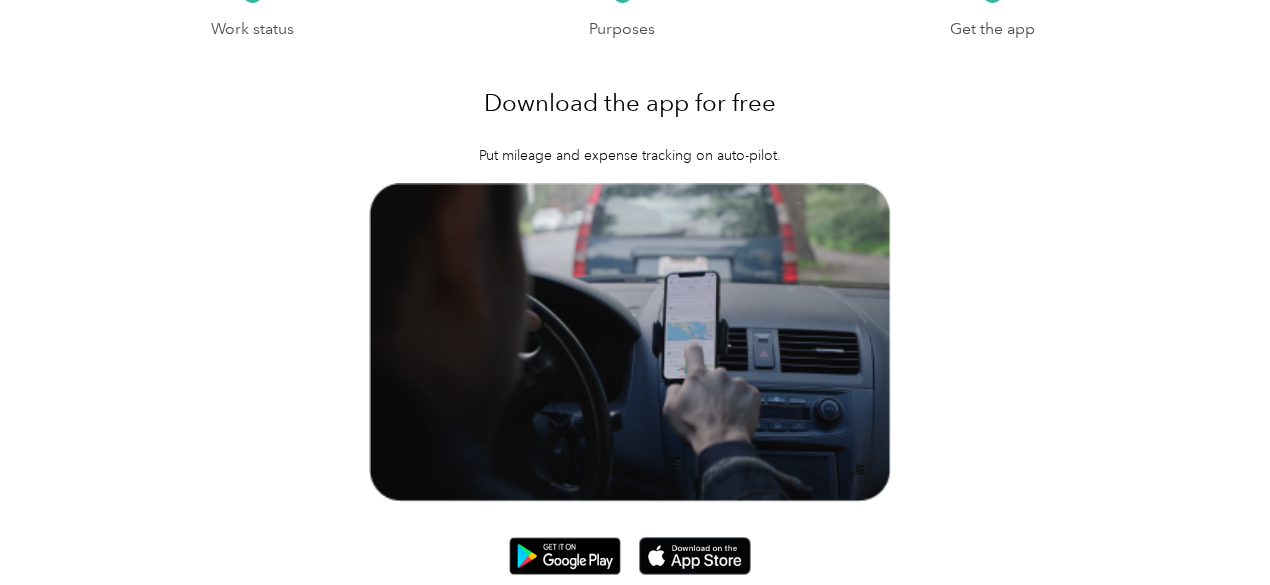 click on "Start using Everlance!" at bounding box center [630, 627] 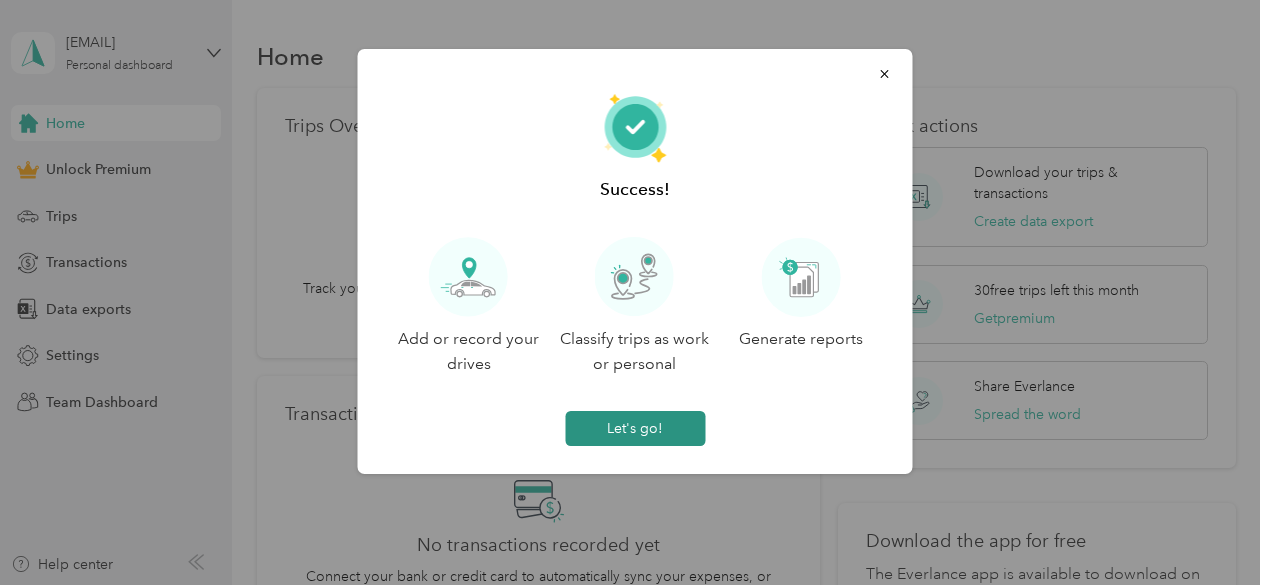 click on "Let's go!" at bounding box center (635, 428) 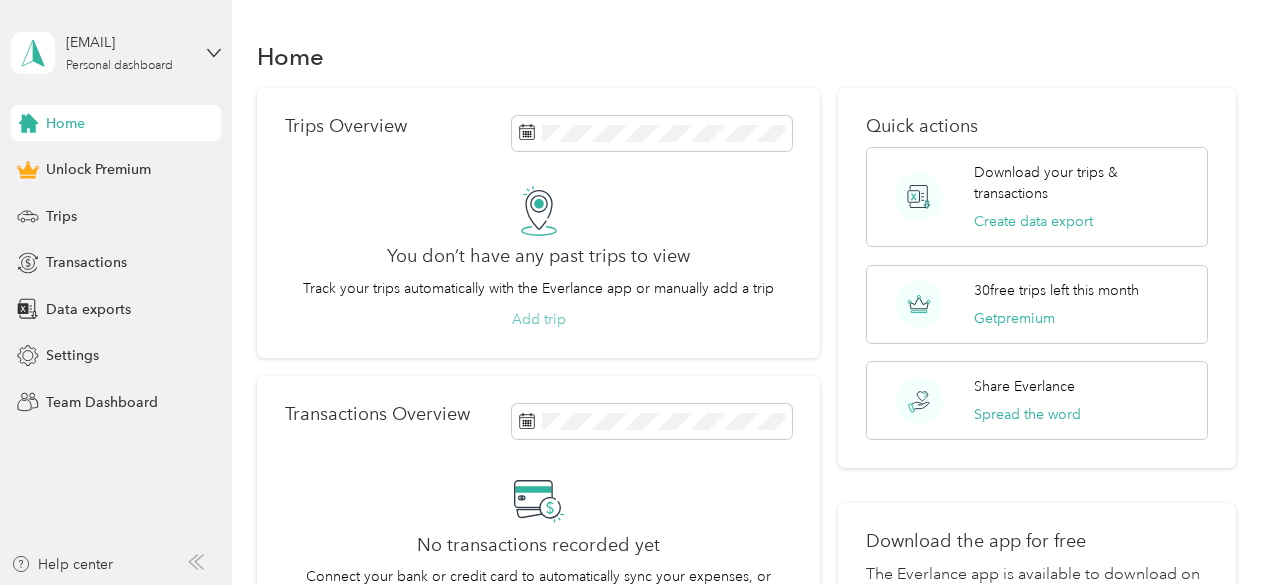 click on "Add trip" at bounding box center [539, 319] 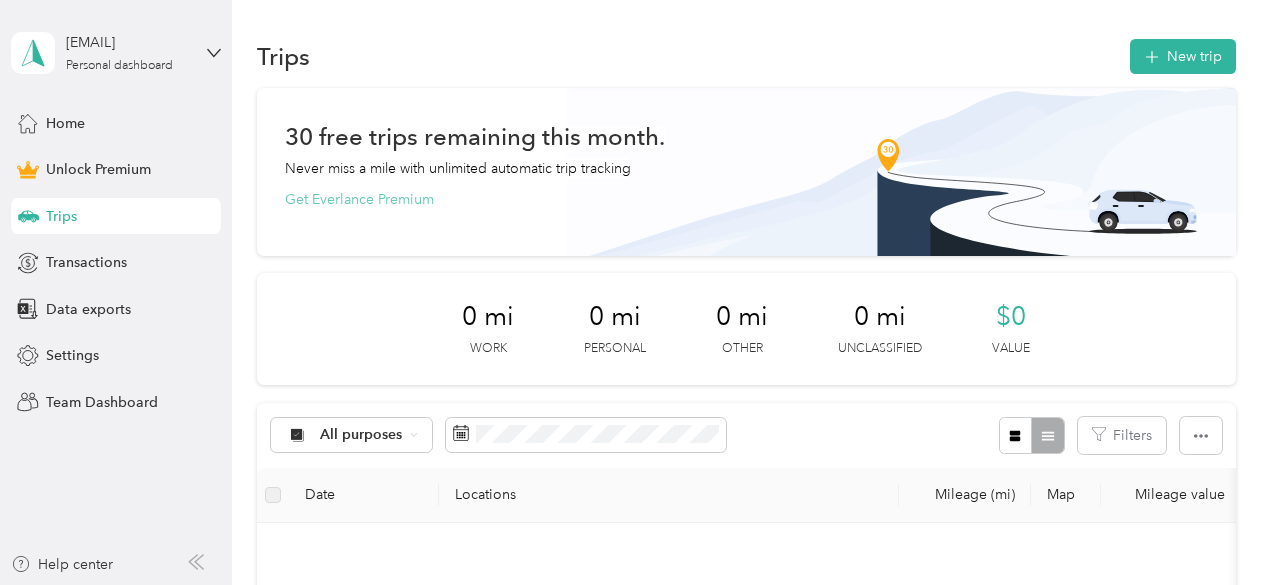 click on "Get Everlance Premium" at bounding box center [359, 199] 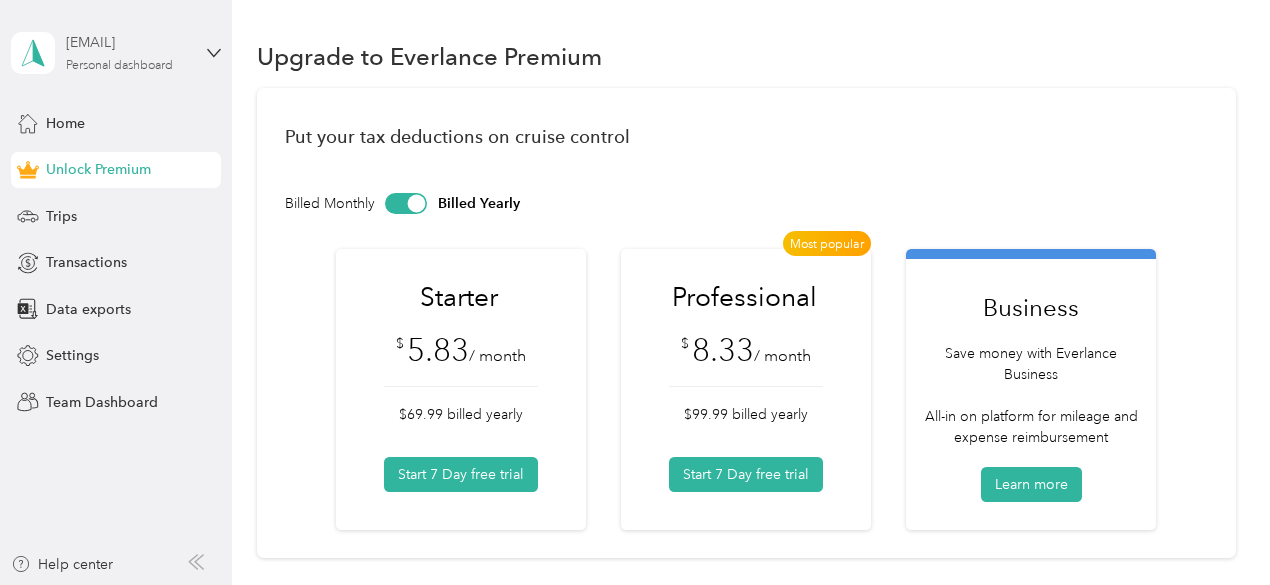 click on "[EMAIL] Personal dashboard" at bounding box center (128, 52) 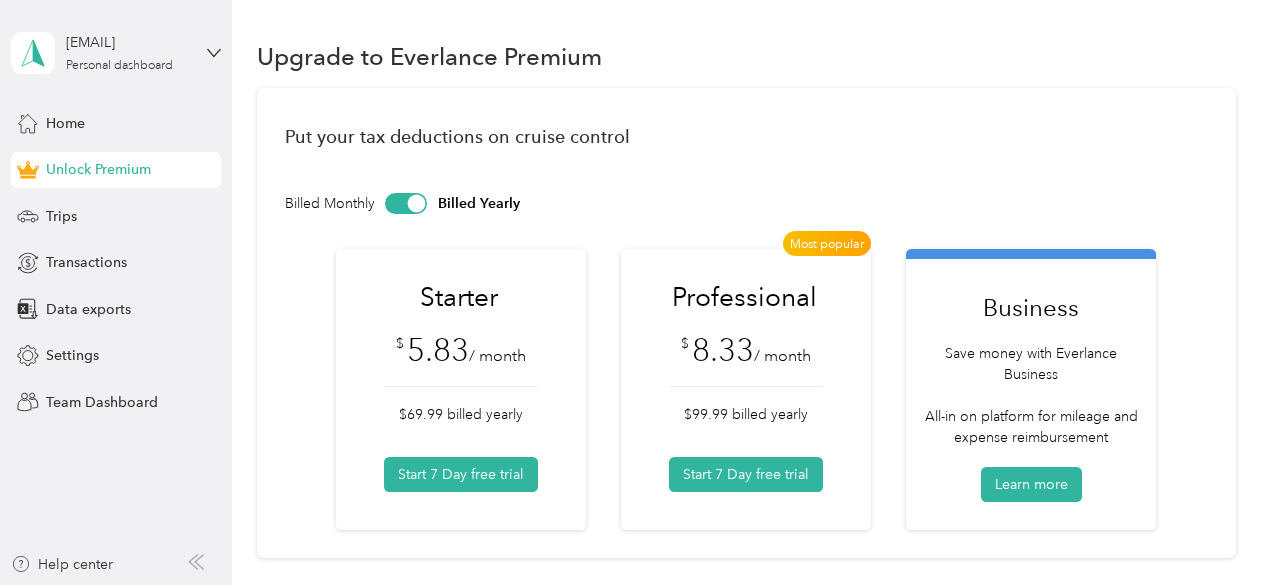 click on "Log out" at bounding box center (67, 163) 